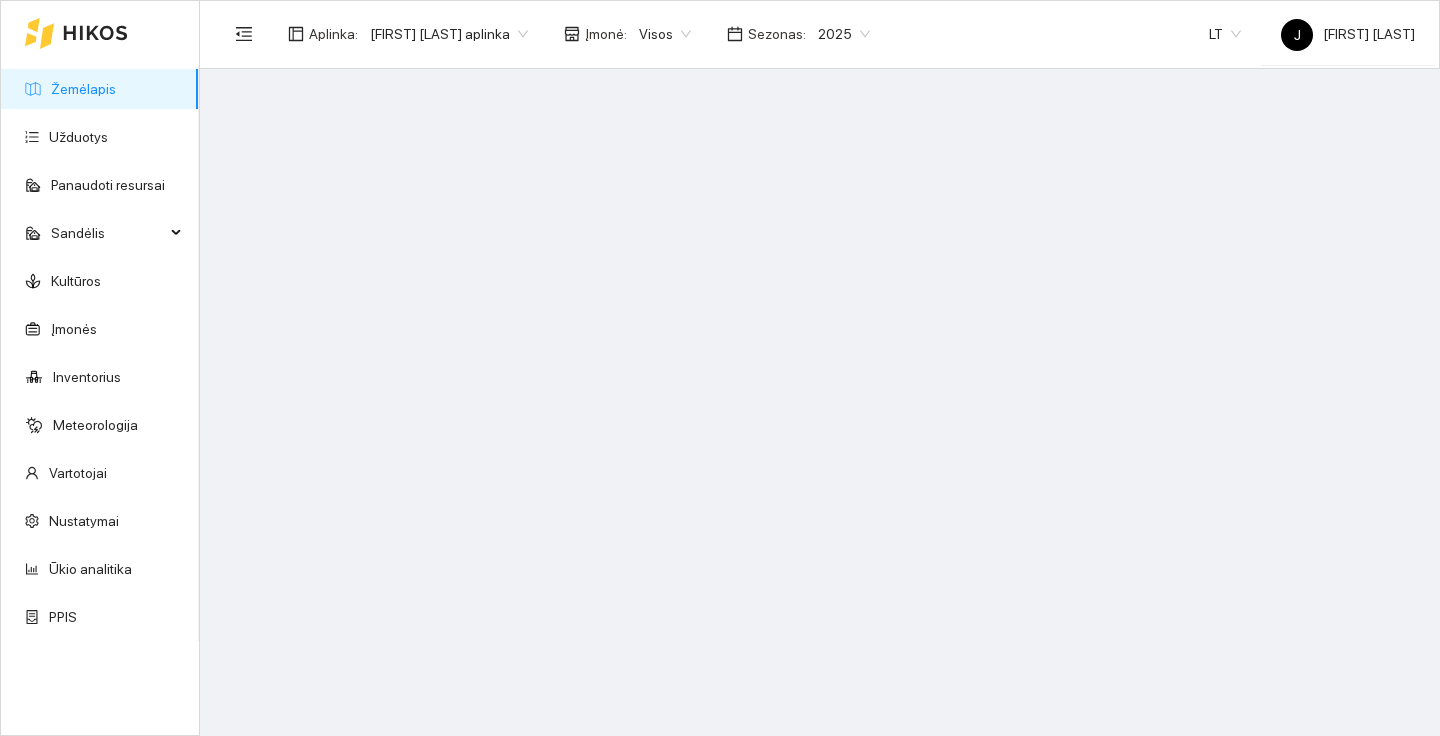 scroll, scrollTop: 0, scrollLeft: 0, axis: both 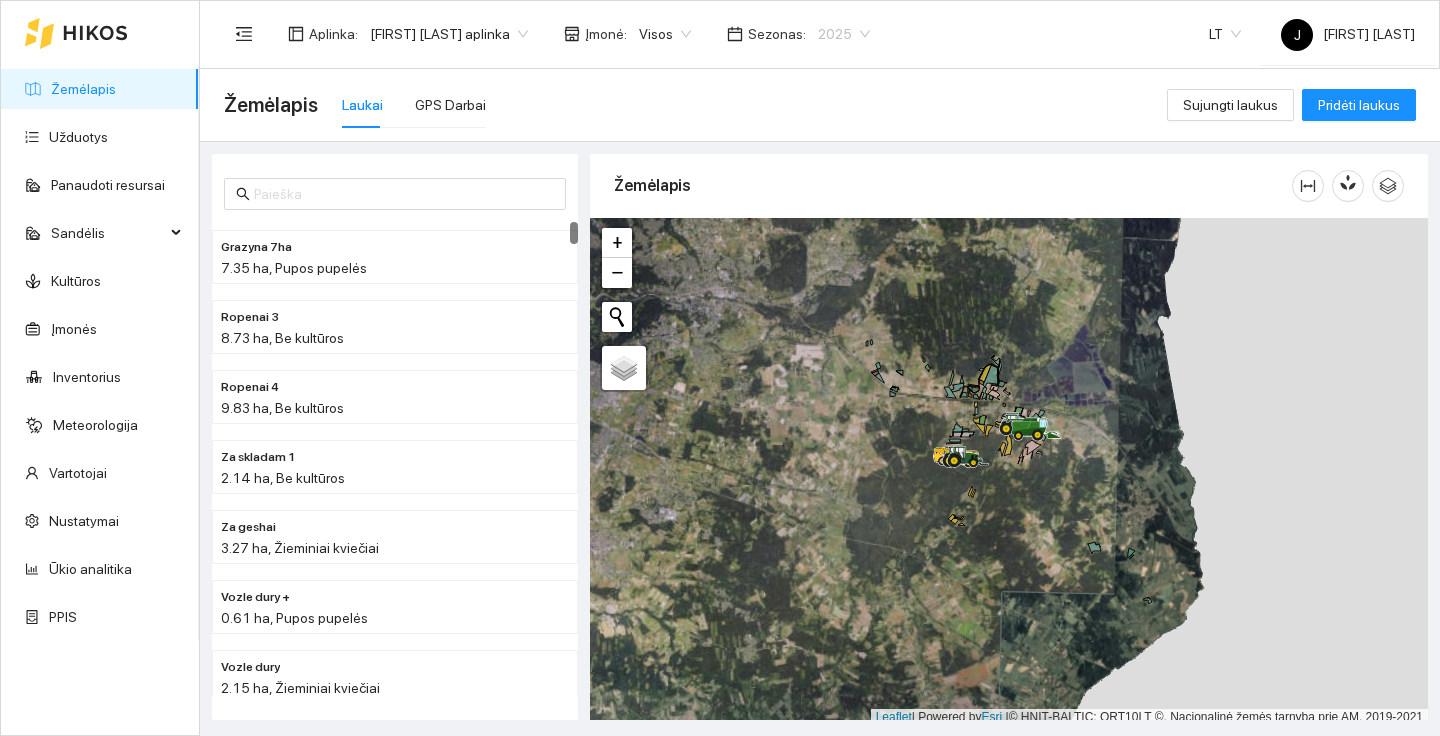 click on "2025" at bounding box center [844, 34] 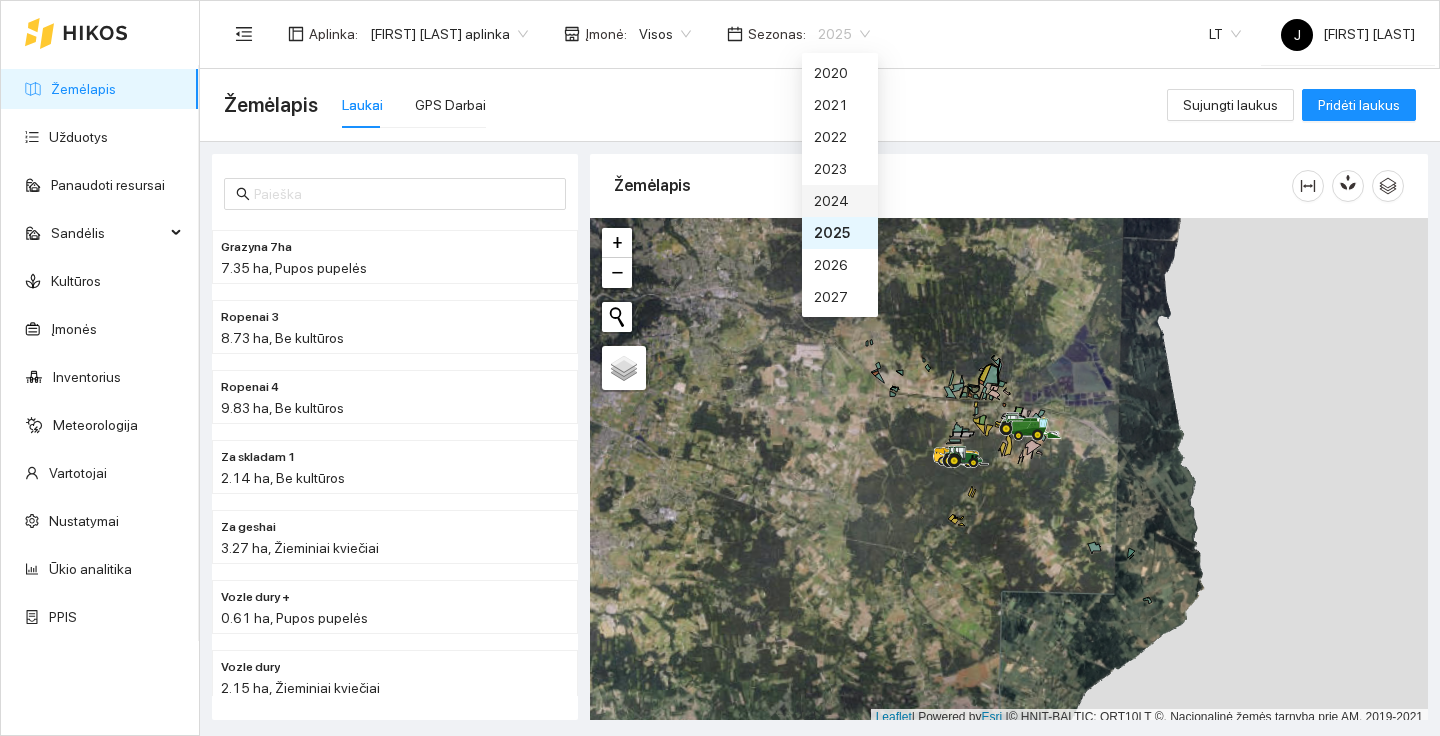 click on "2024" at bounding box center [840, 201] 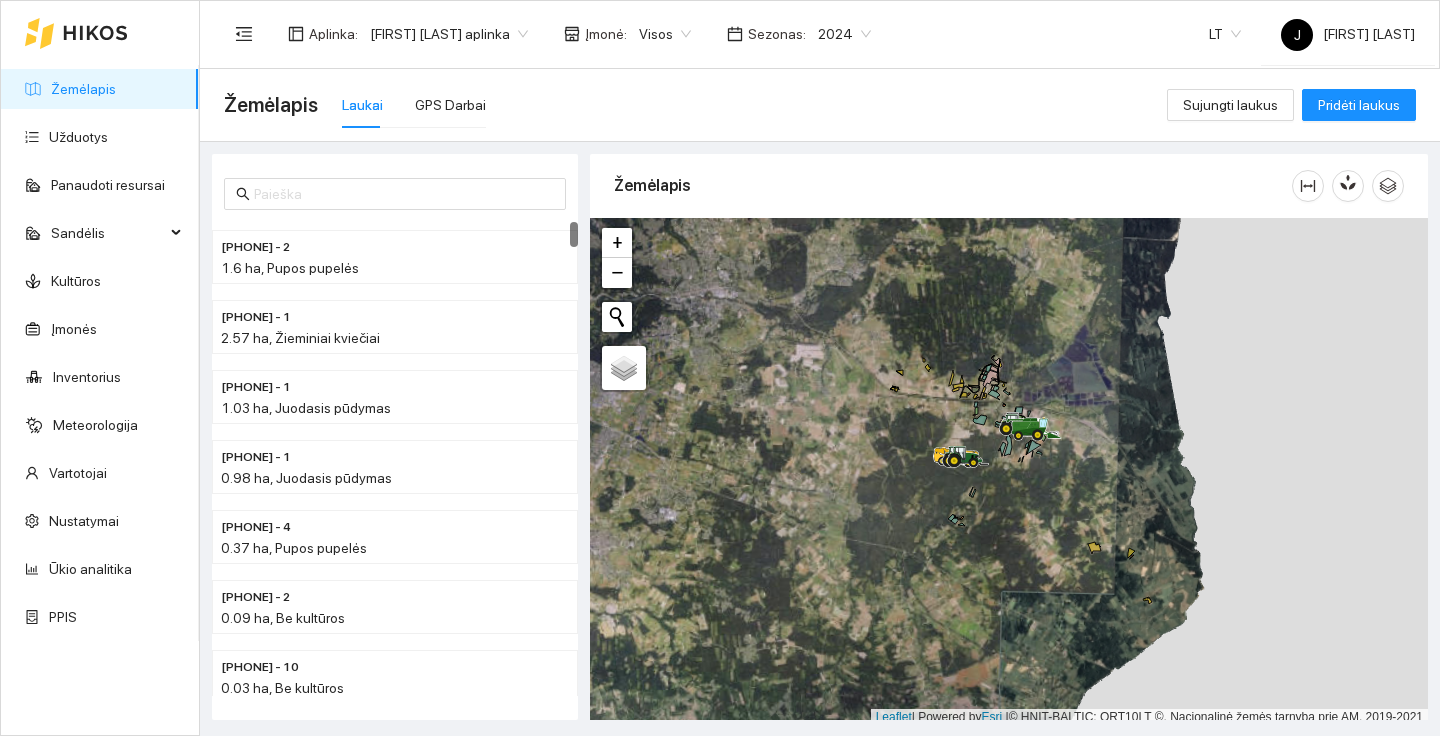 click at bounding box center (1009, 472) 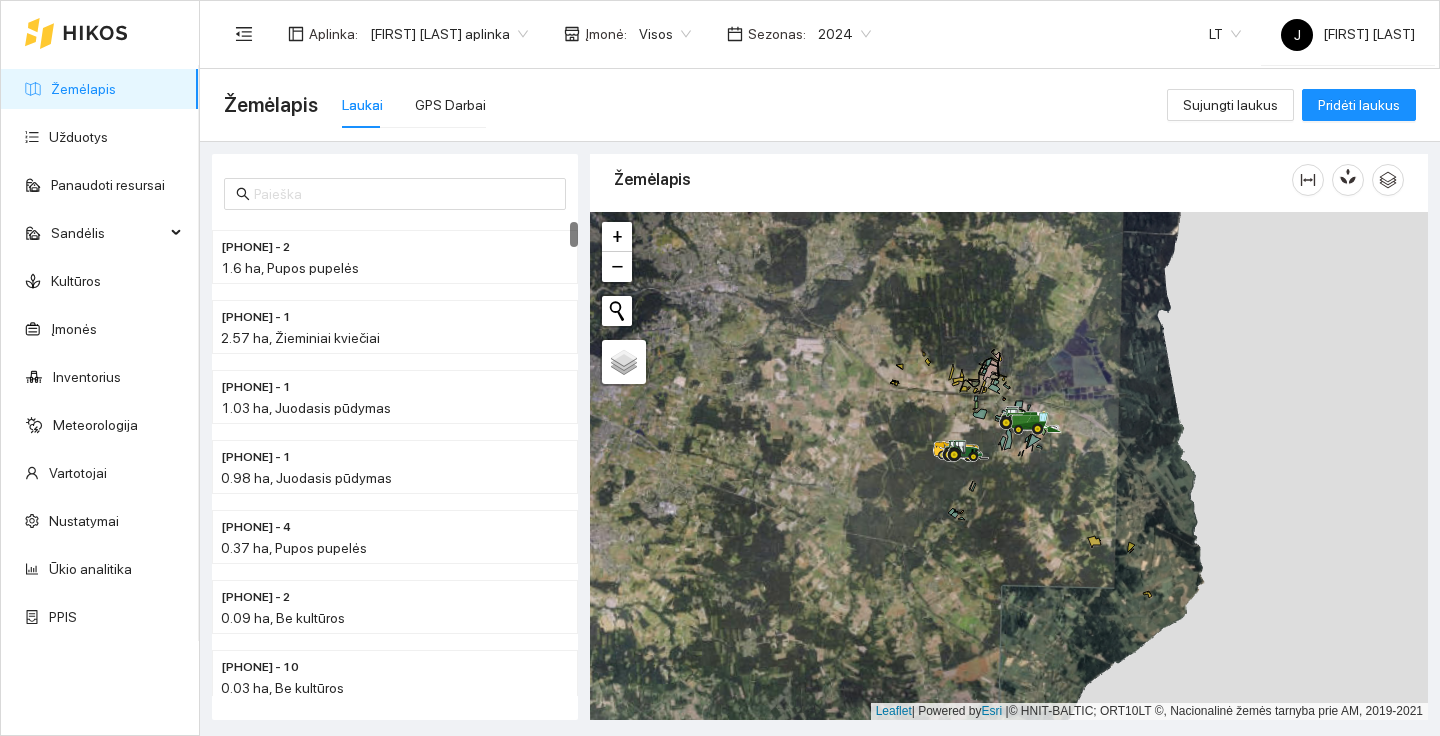 click at bounding box center (1009, 466) 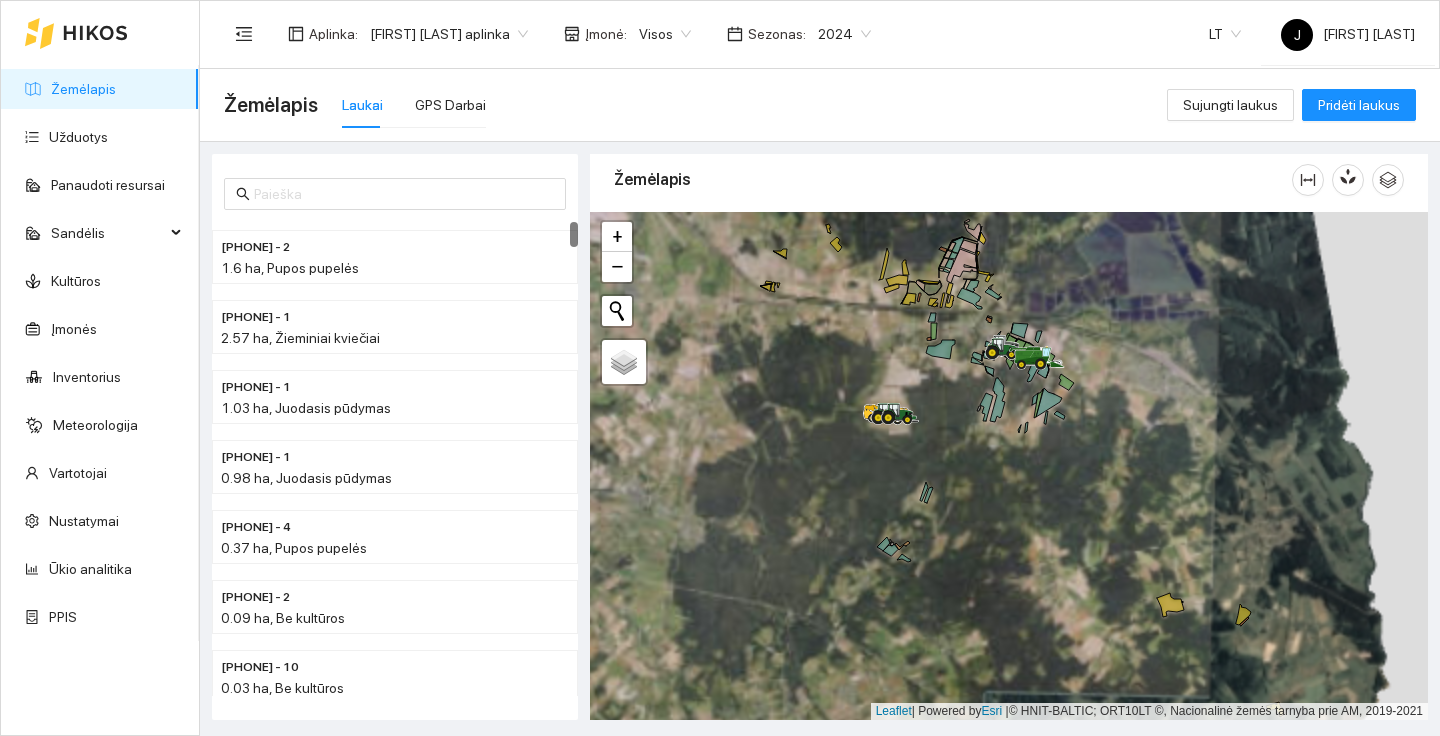 click at bounding box center (1009, 466) 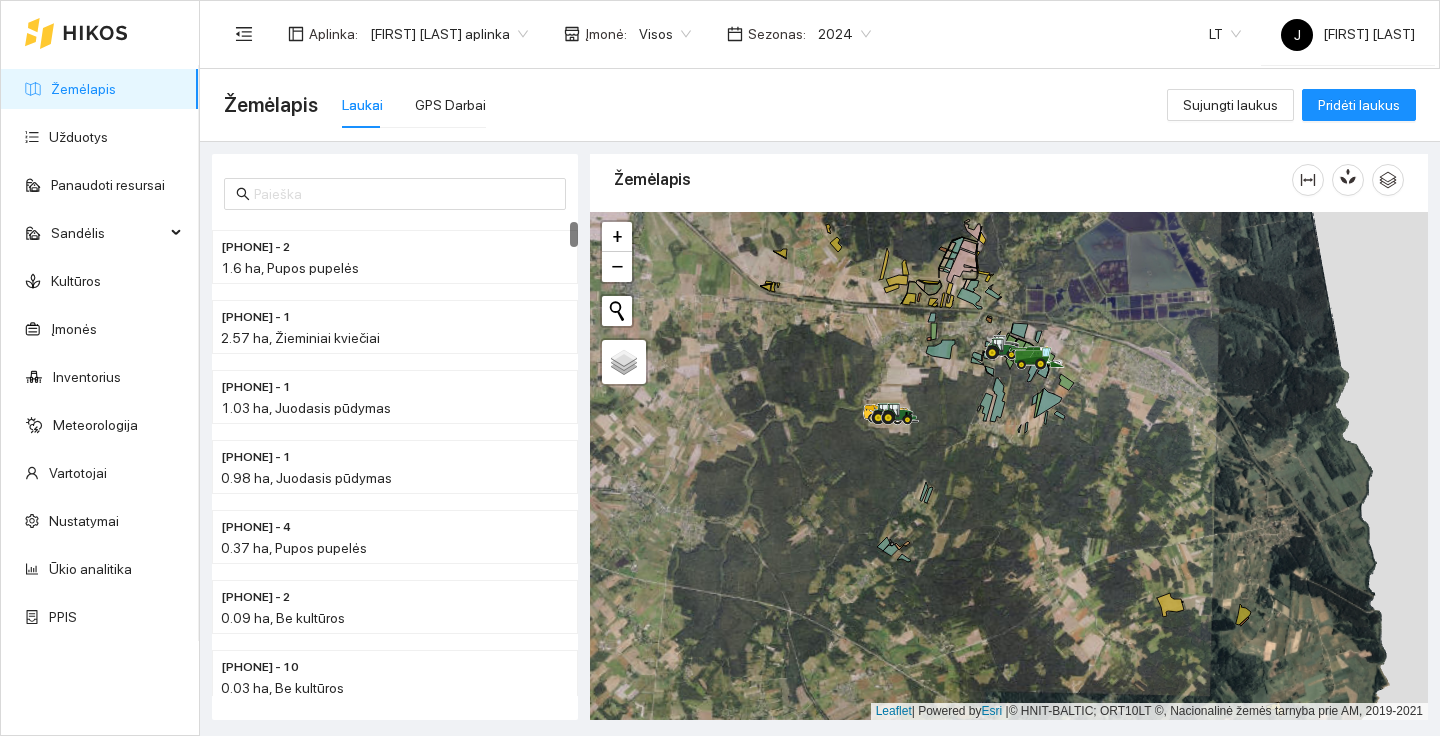 click at bounding box center [1009, 466] 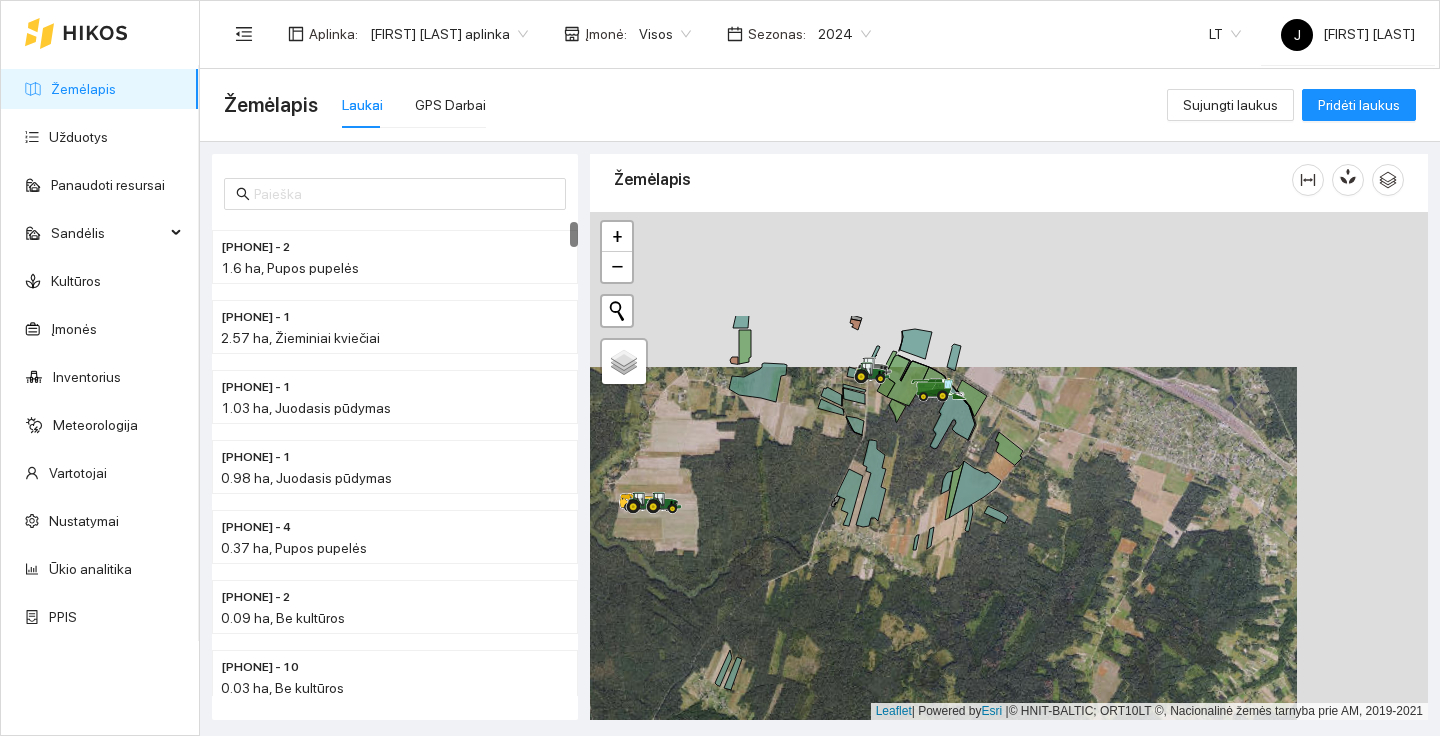 drag, startPoint x: 1033, startPoint y: 325, endPoint x: 902, endPoint y: 477, distance: 200.6614 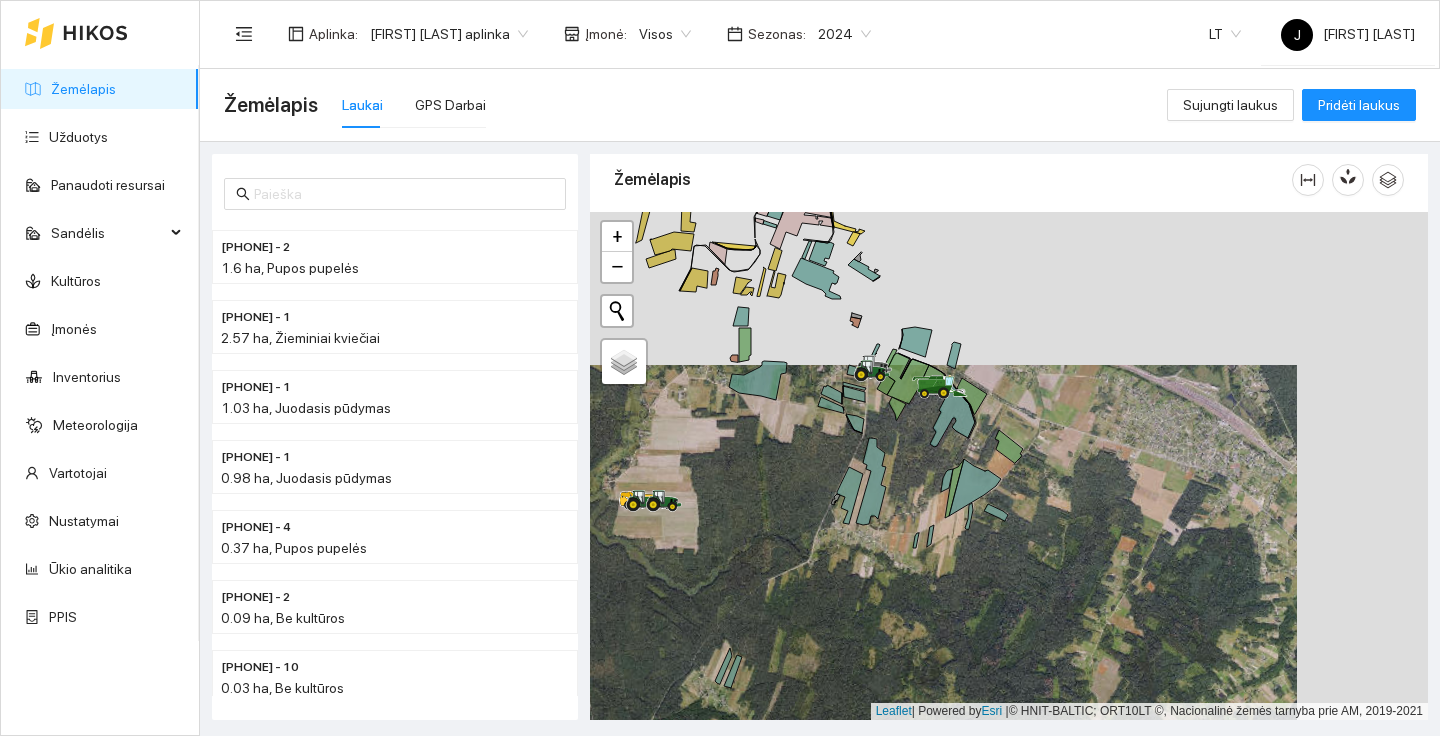 click at bounding box center (1009, 466) 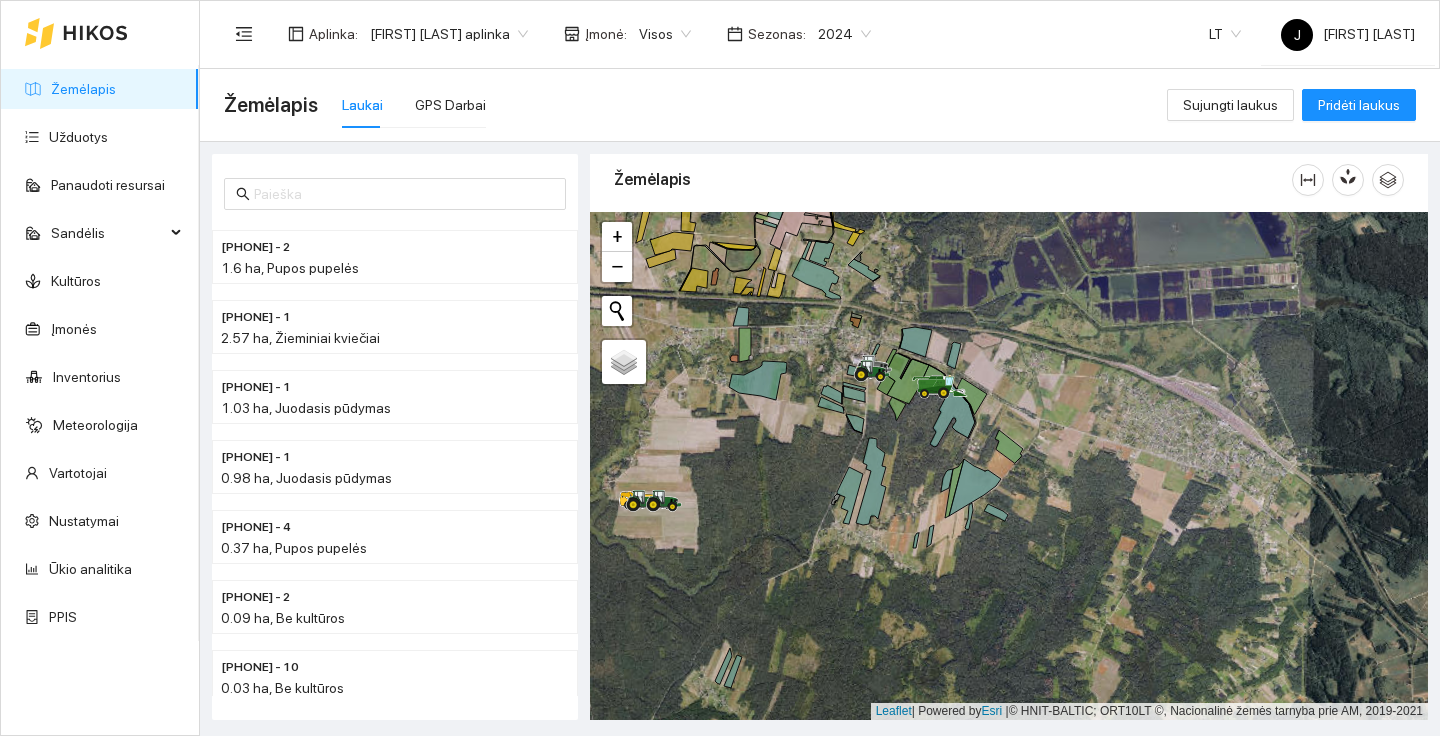 click at bounding box center [1009, 466] 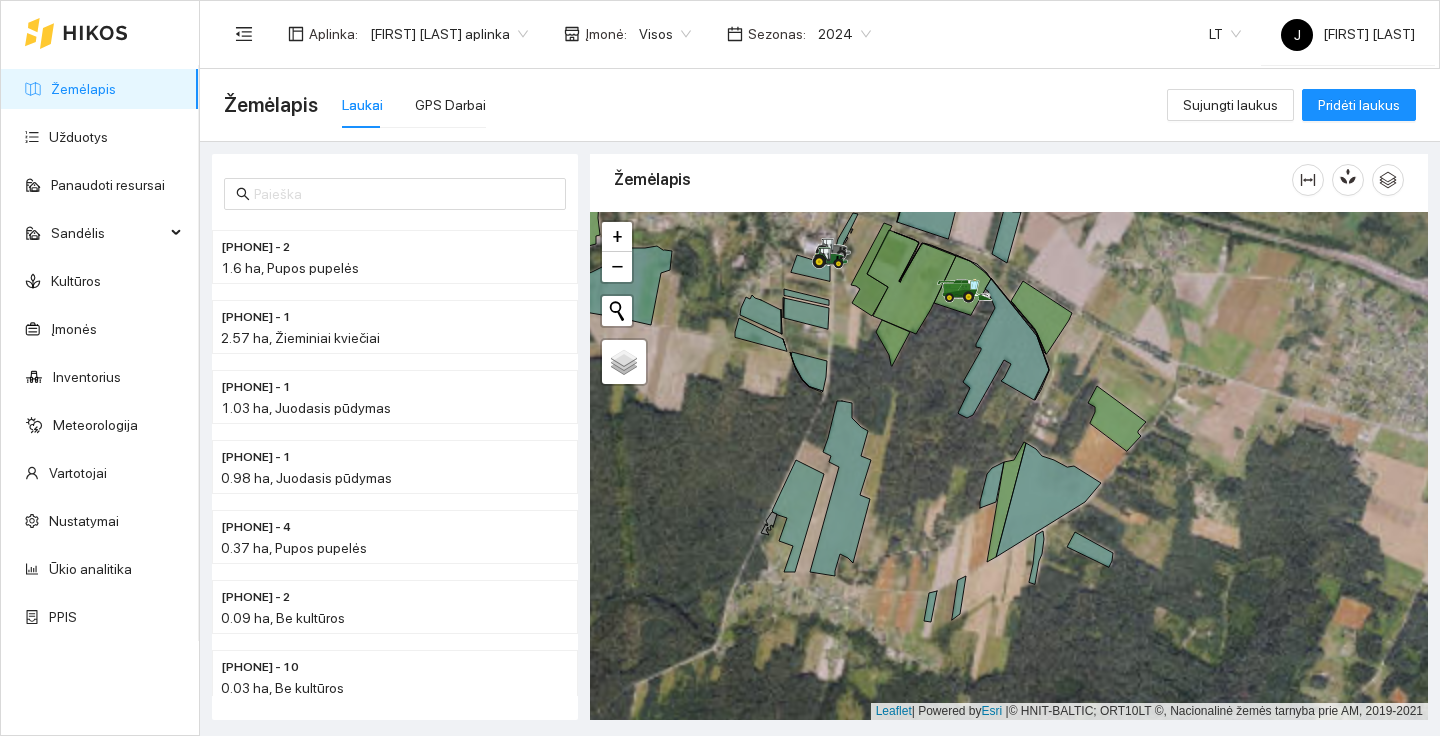 click at bounding box center [1009, 466] 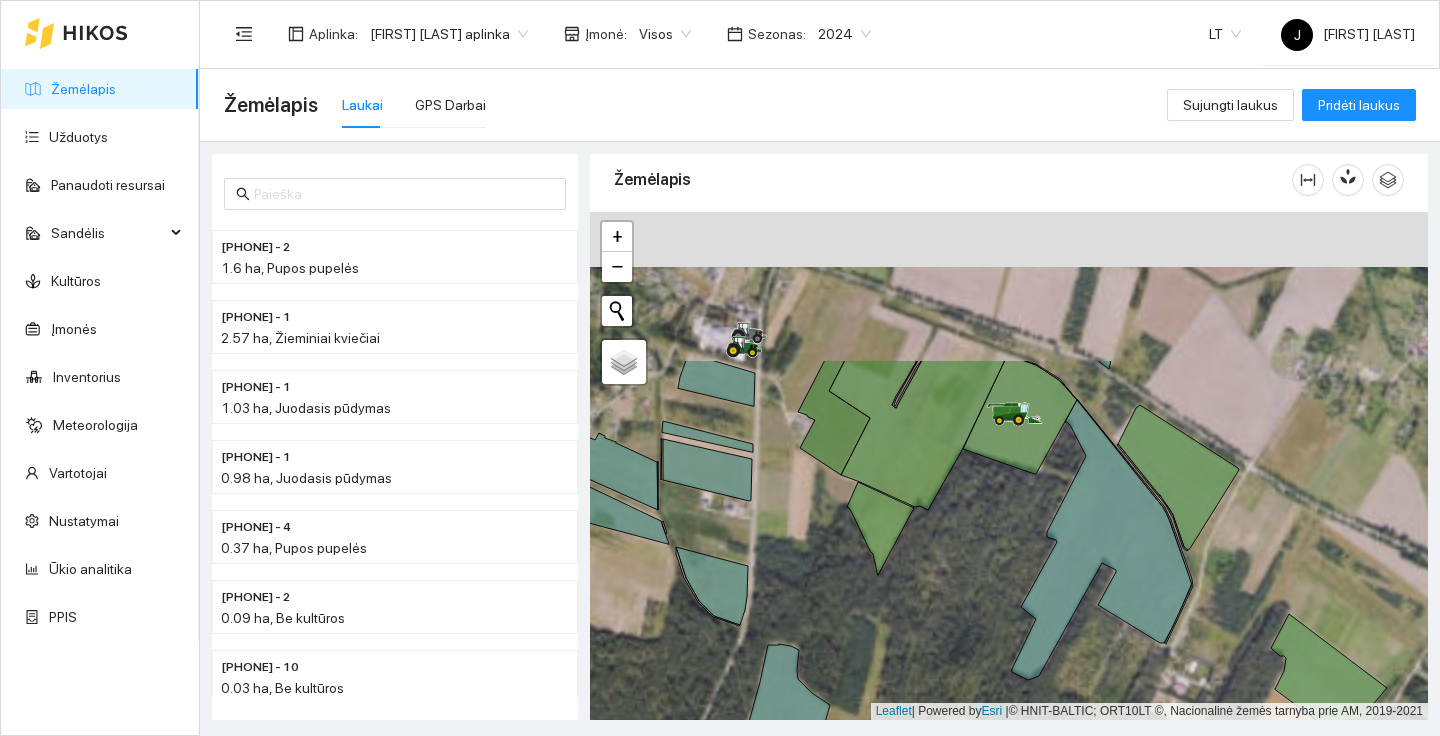 drag, startPoint x: 912, startPoint y: 357, endPoint x: 919, endPoint y: 616, distance: 259.09457 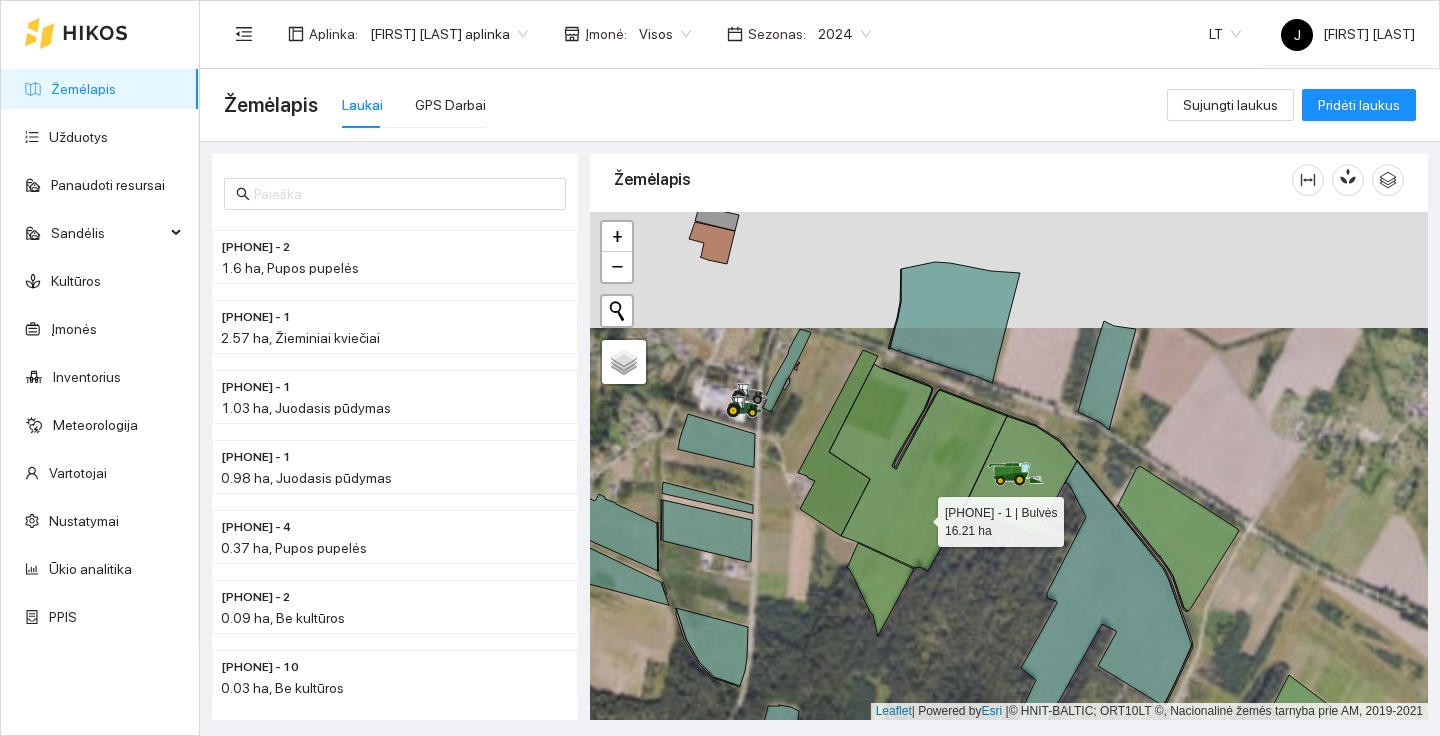 click 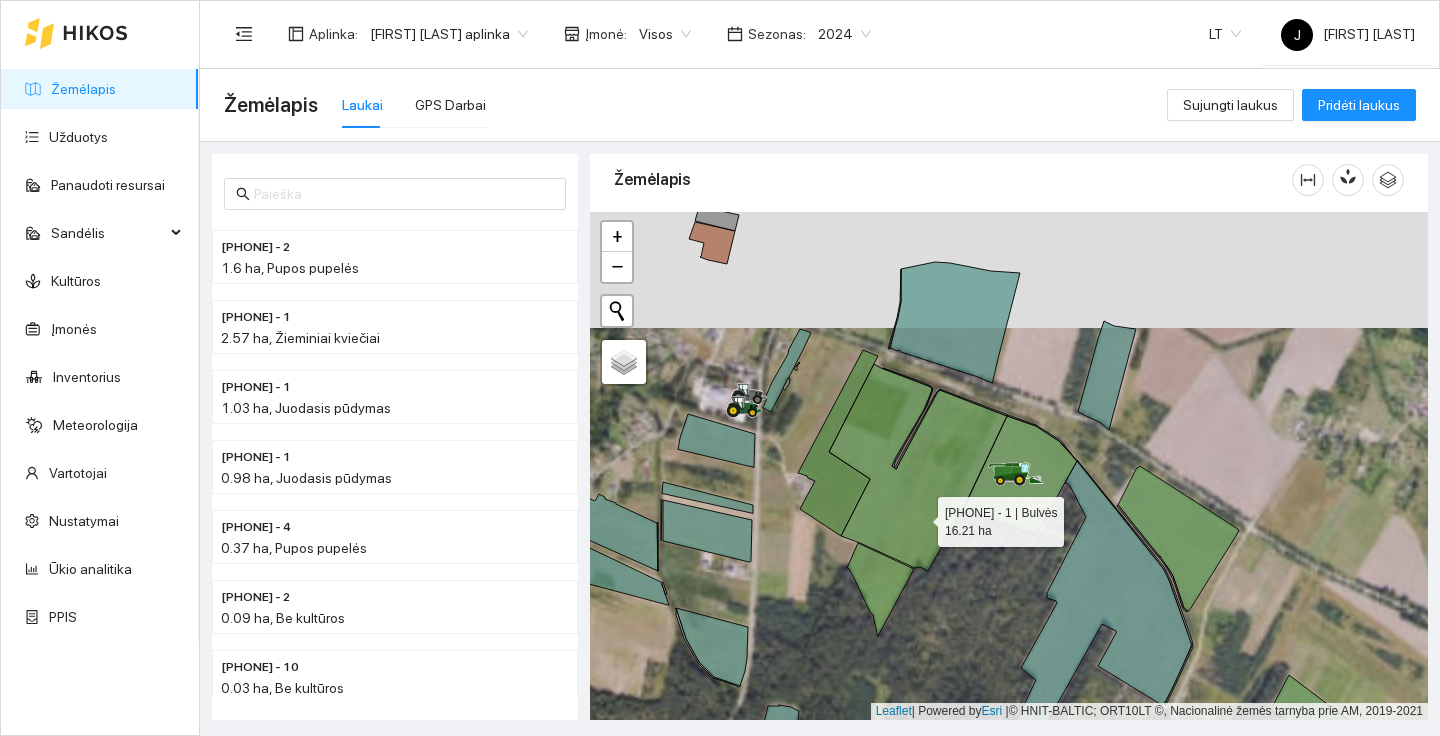 scroll, scrollTop: 2863, scrollLeft: 0, axis: vertical 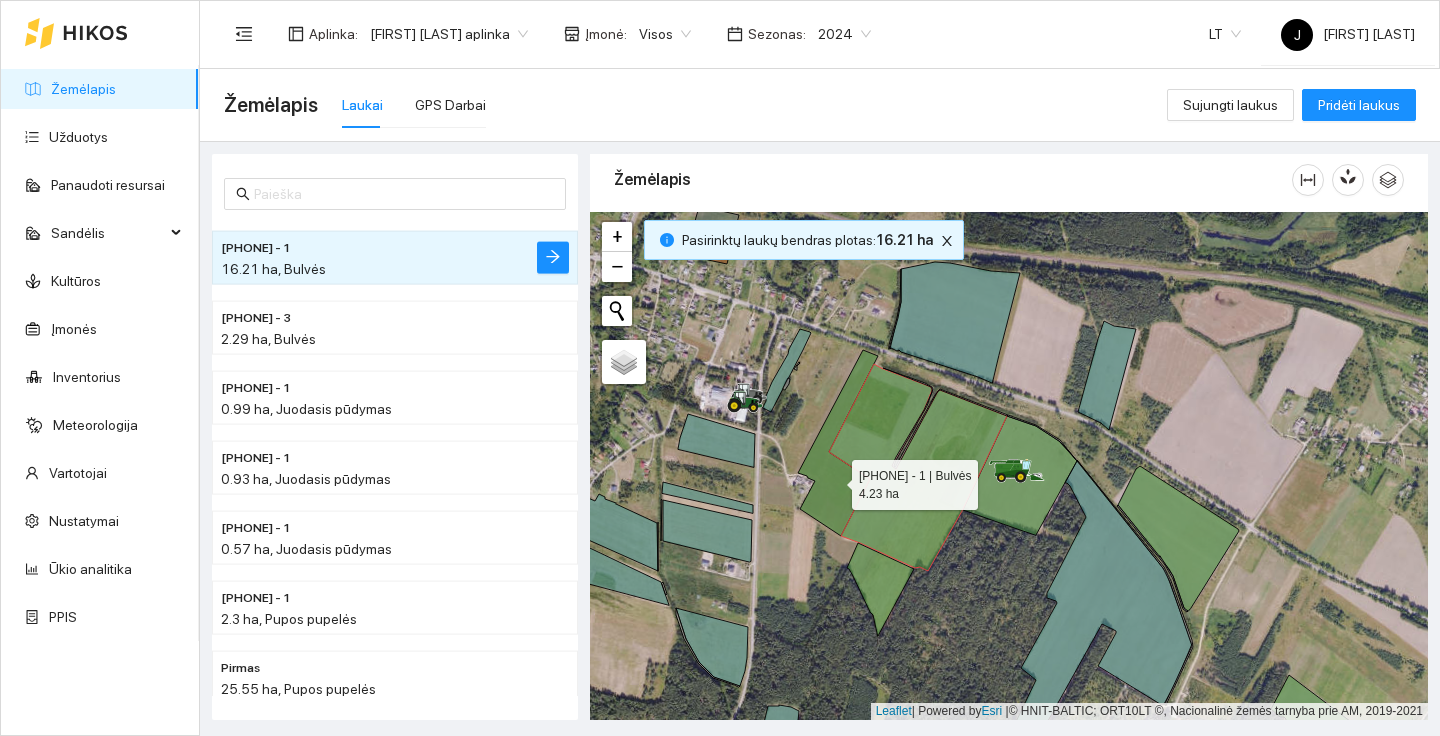 click 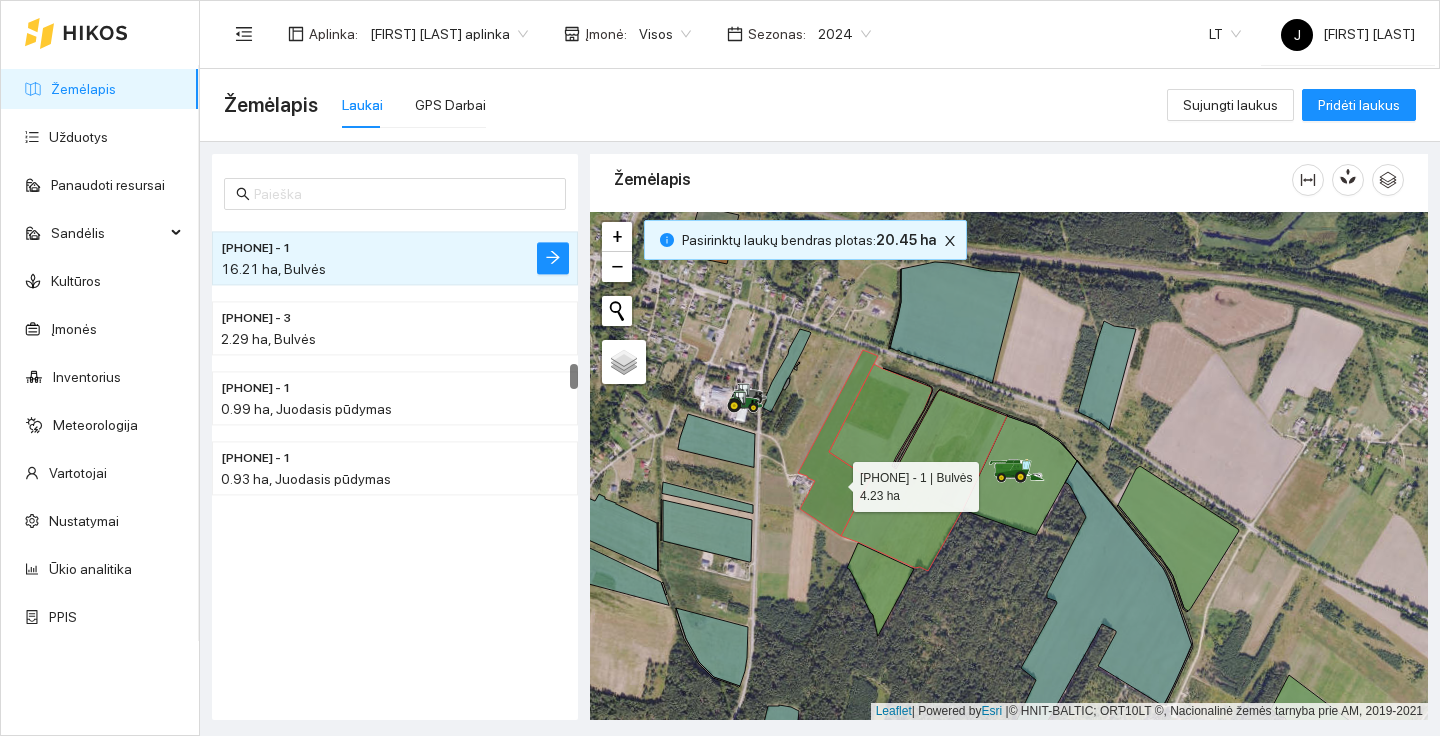 scroll, scrollTop: 2584, scrollLeft: 0, axis: vertical 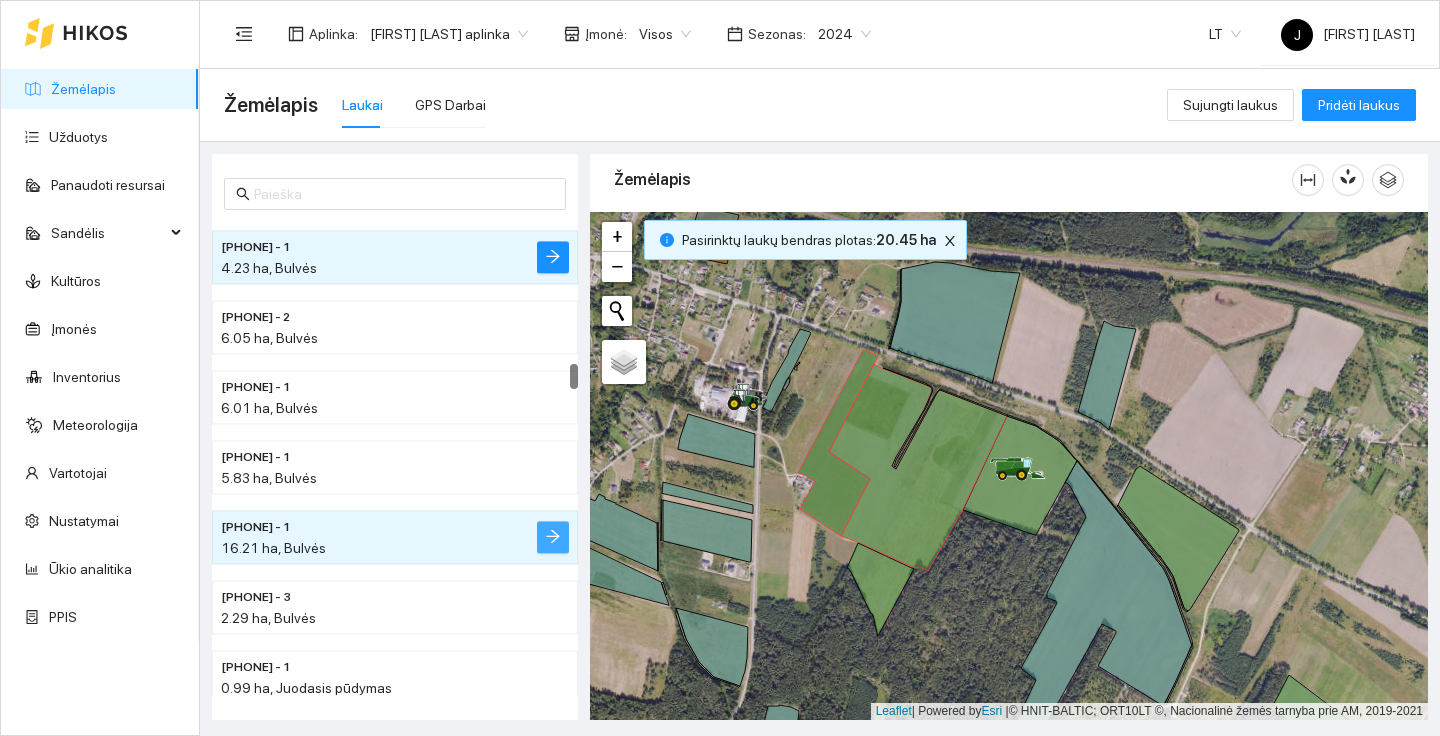 click 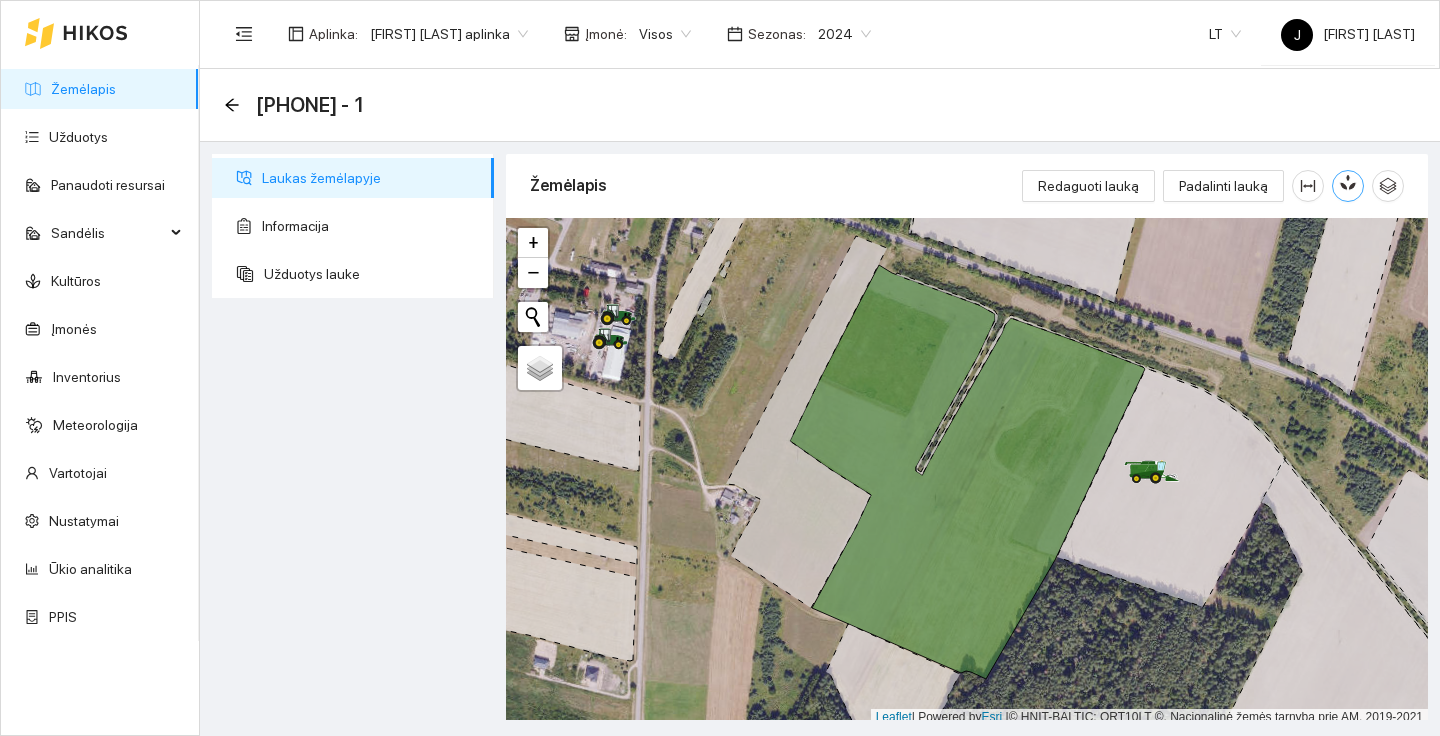 click 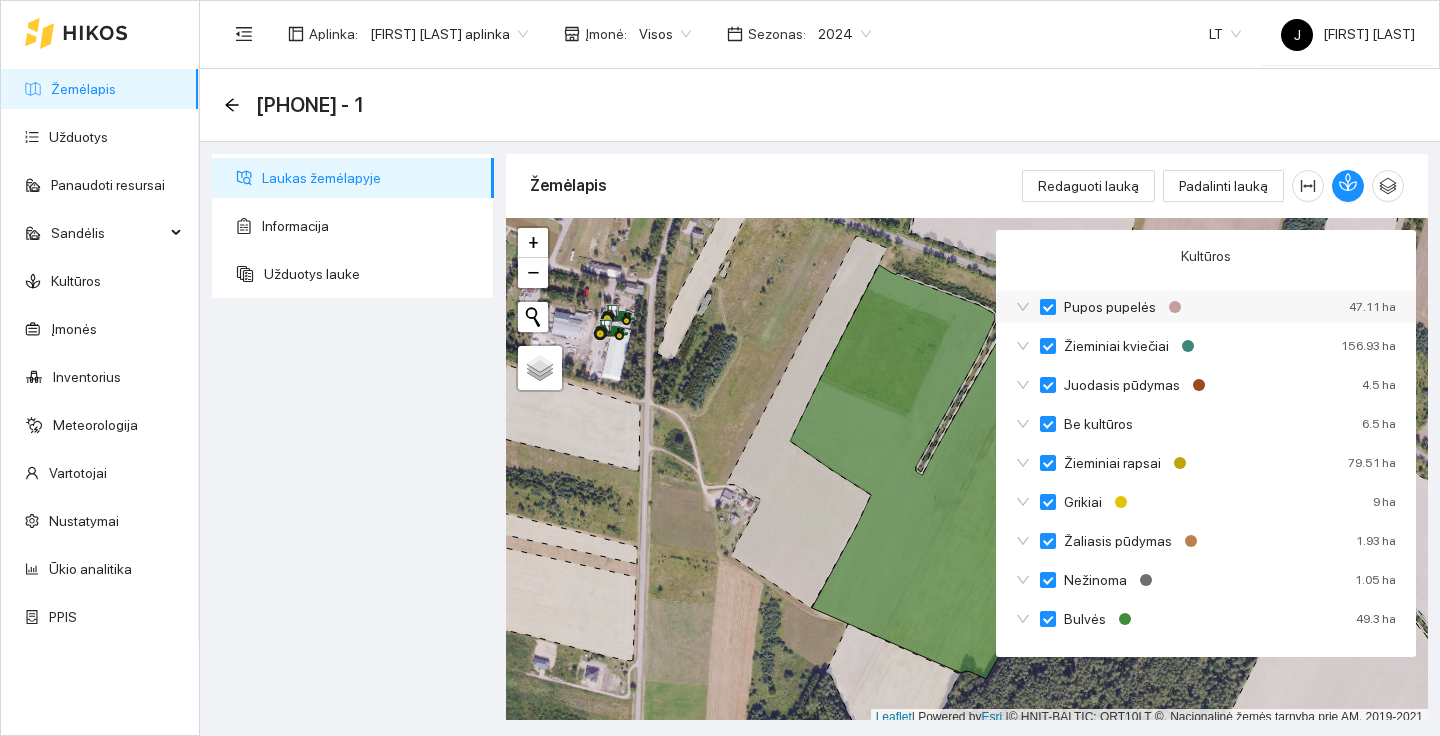 click on "Pupos pupelės" at bounding box center [1048, 307] 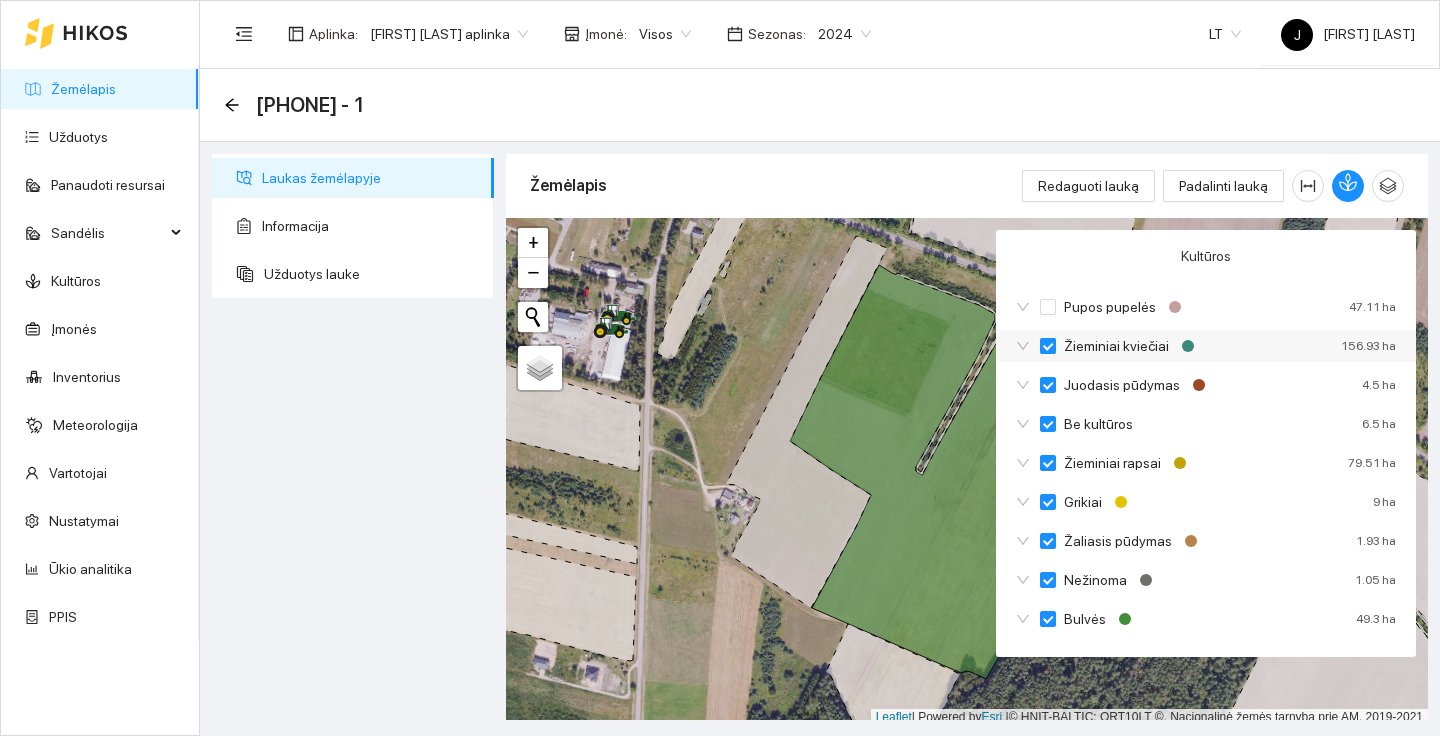 click on "Žieminiai kviečiai" at bounding box center (1048, 346) 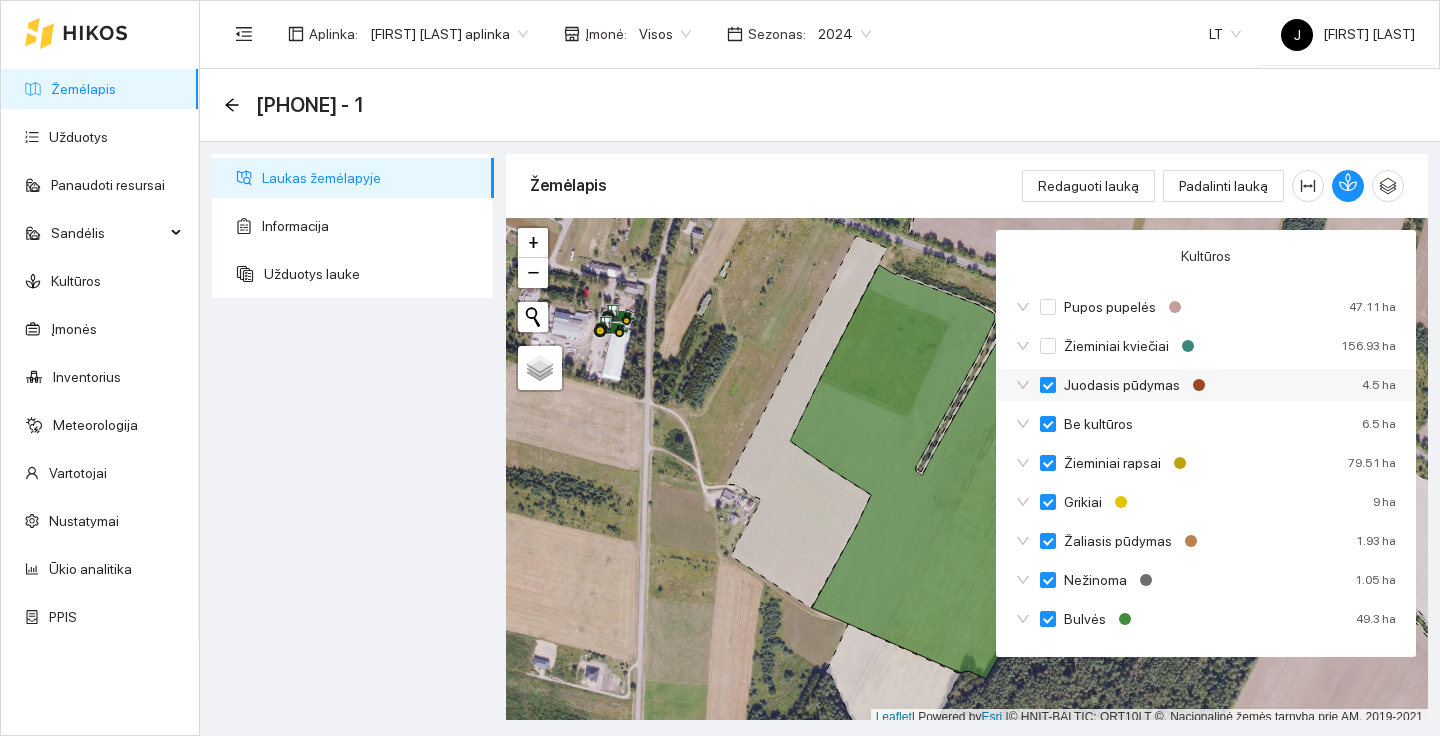click on "Juodasis pūdymas" at bounding box center [1048, 385] 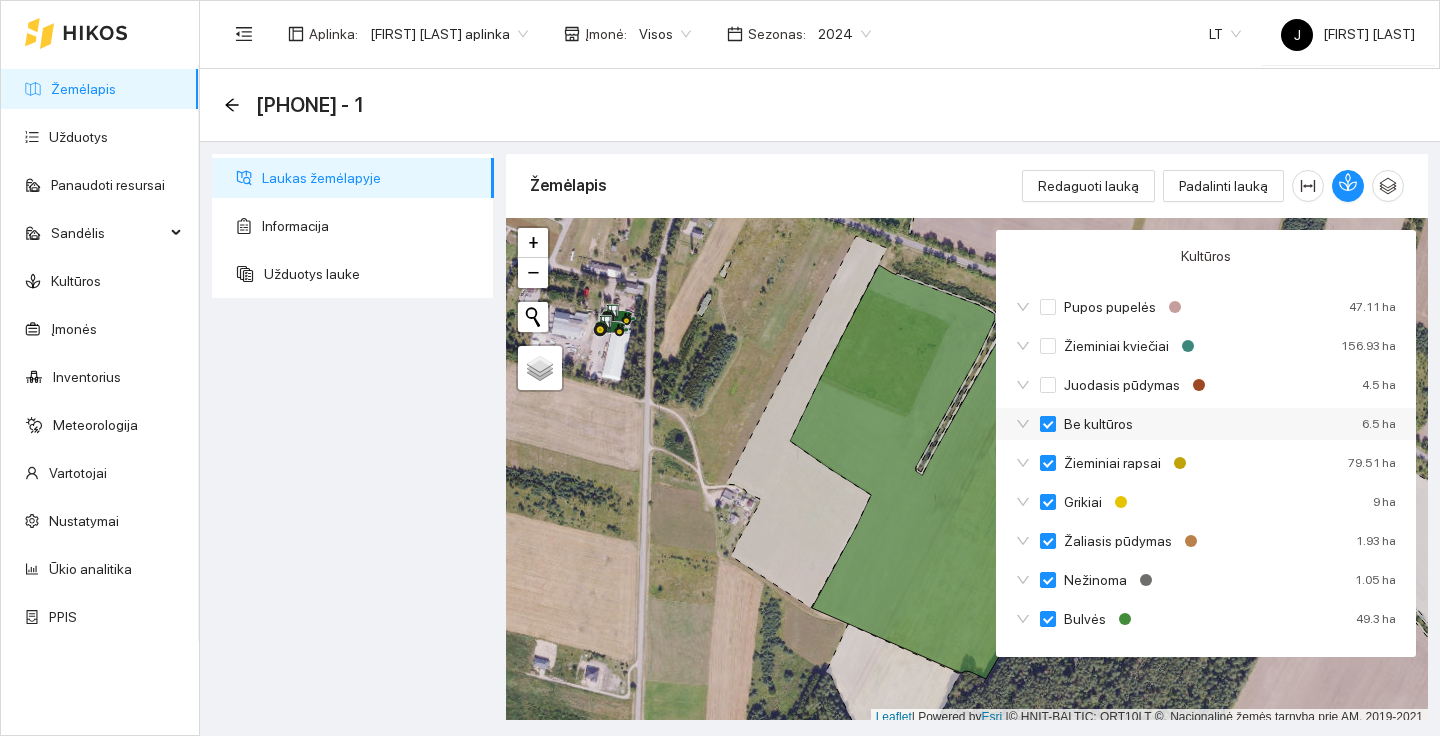 click on "Be kultūros" at bounding box center (1048, 424) 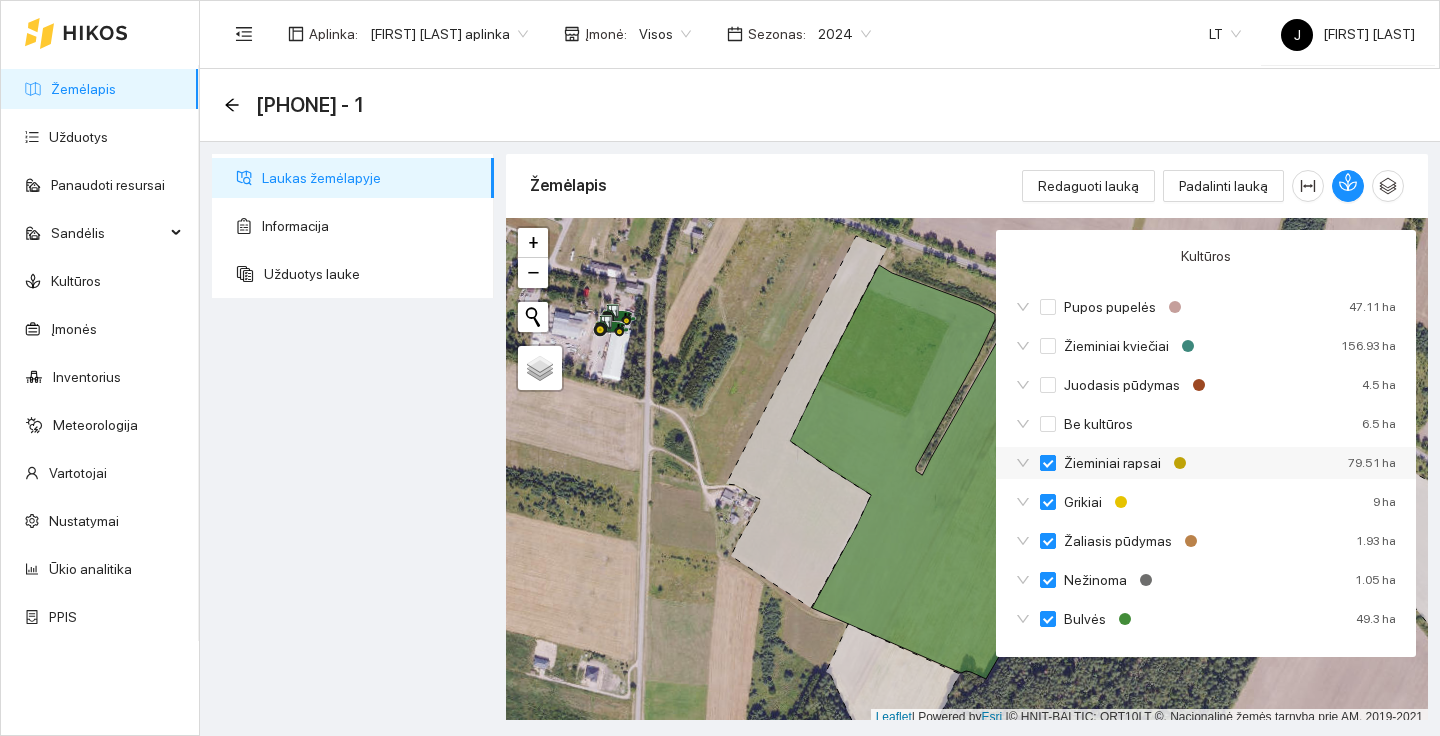 click on "Žieminiai rapsai" at bounding box center (1048, 463) 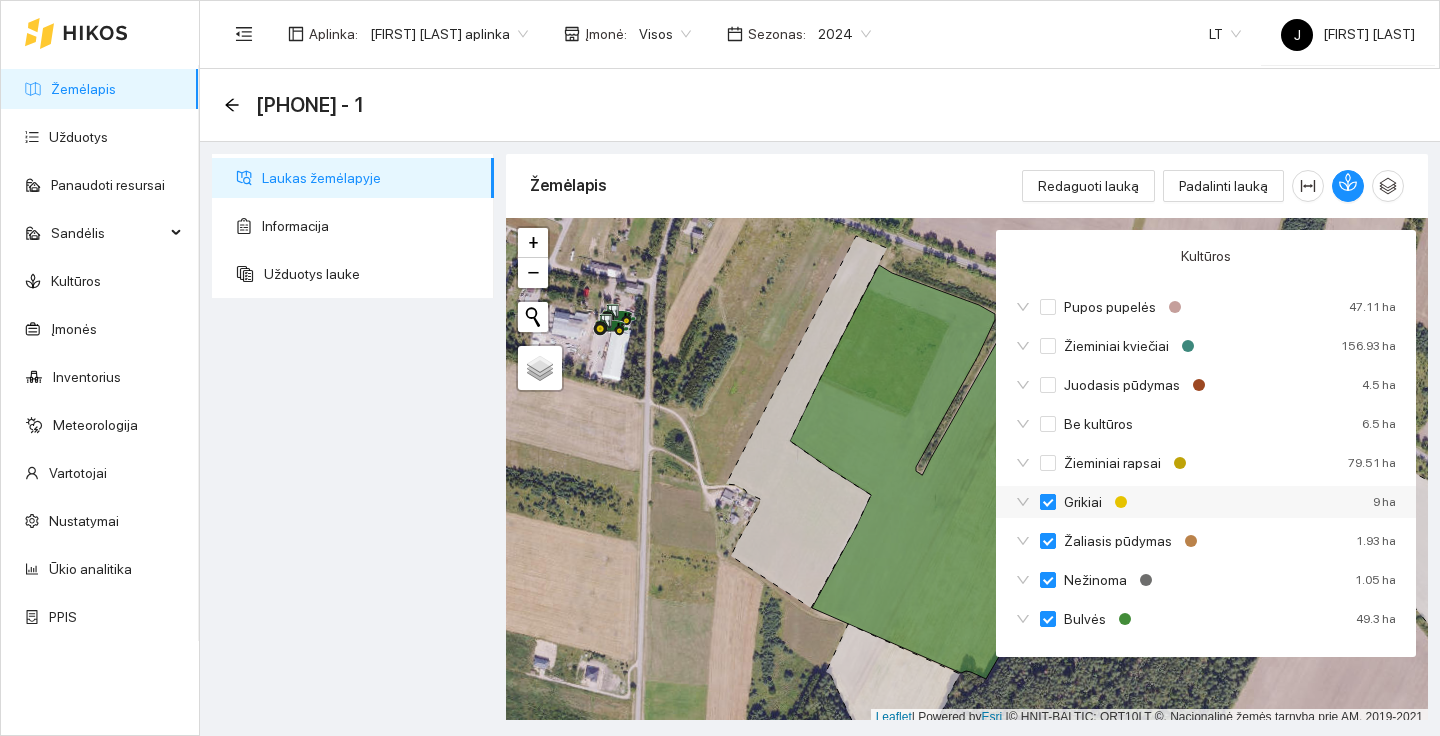 click on "Grikiai" at bounding box center (1048, 502) 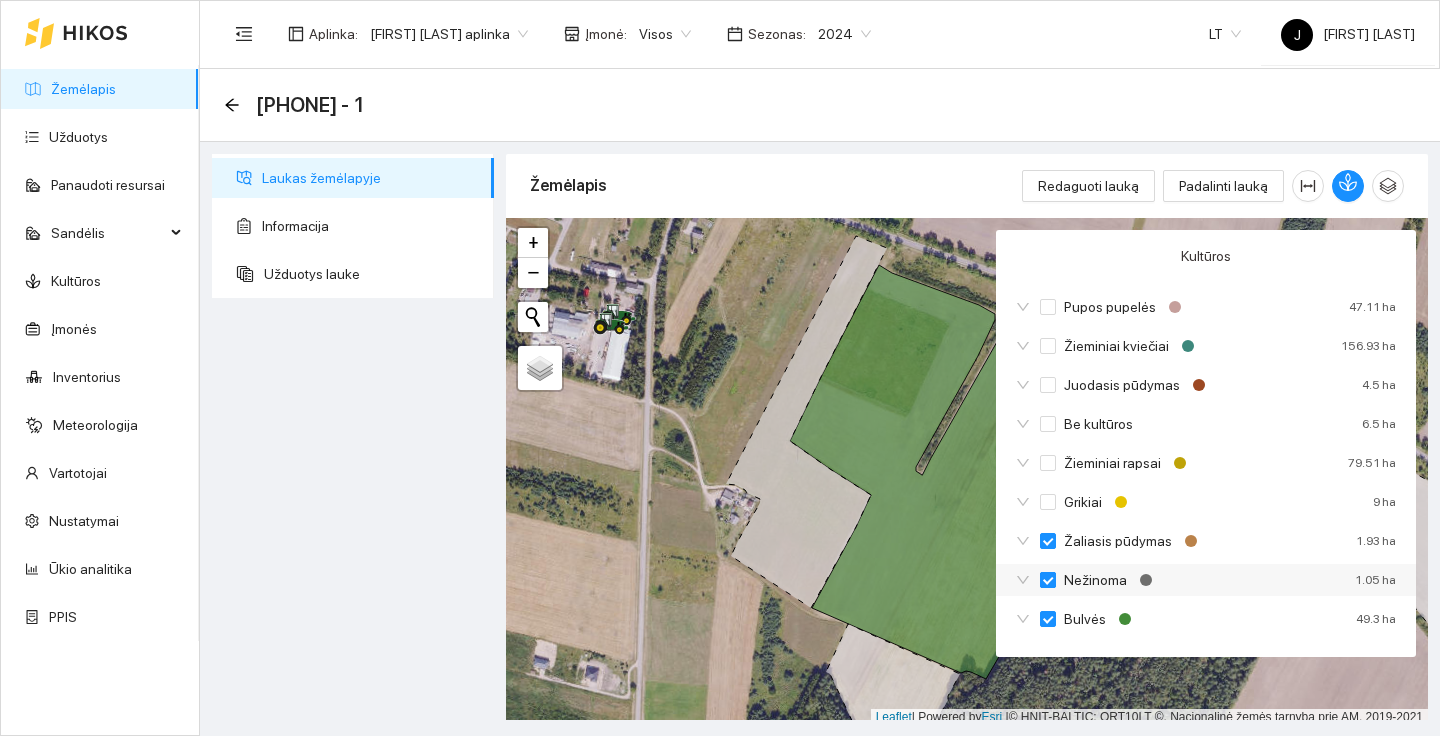 click on "Nežinoma" at bounding box center (1048, 580) 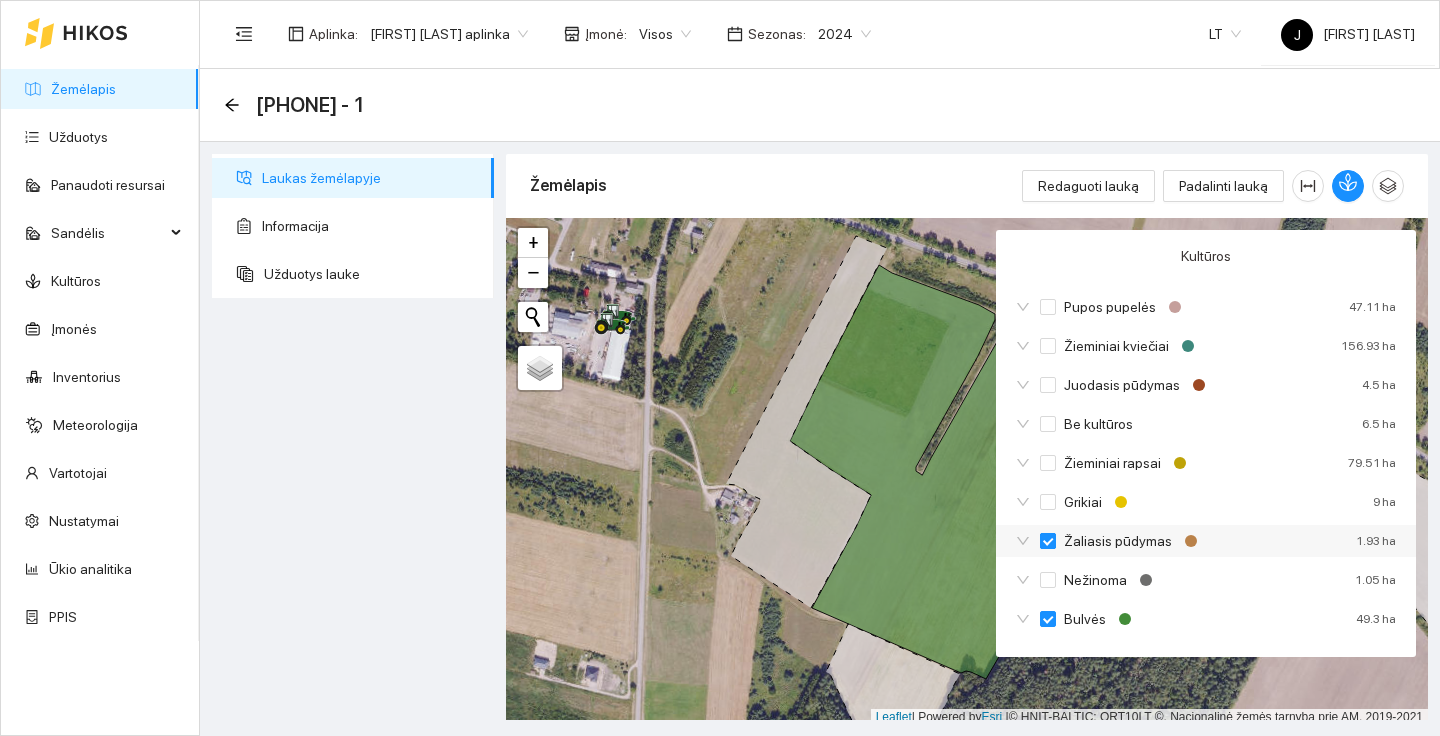 click on "Žaliasis pūdymas" at bounding box center [1048, 541] 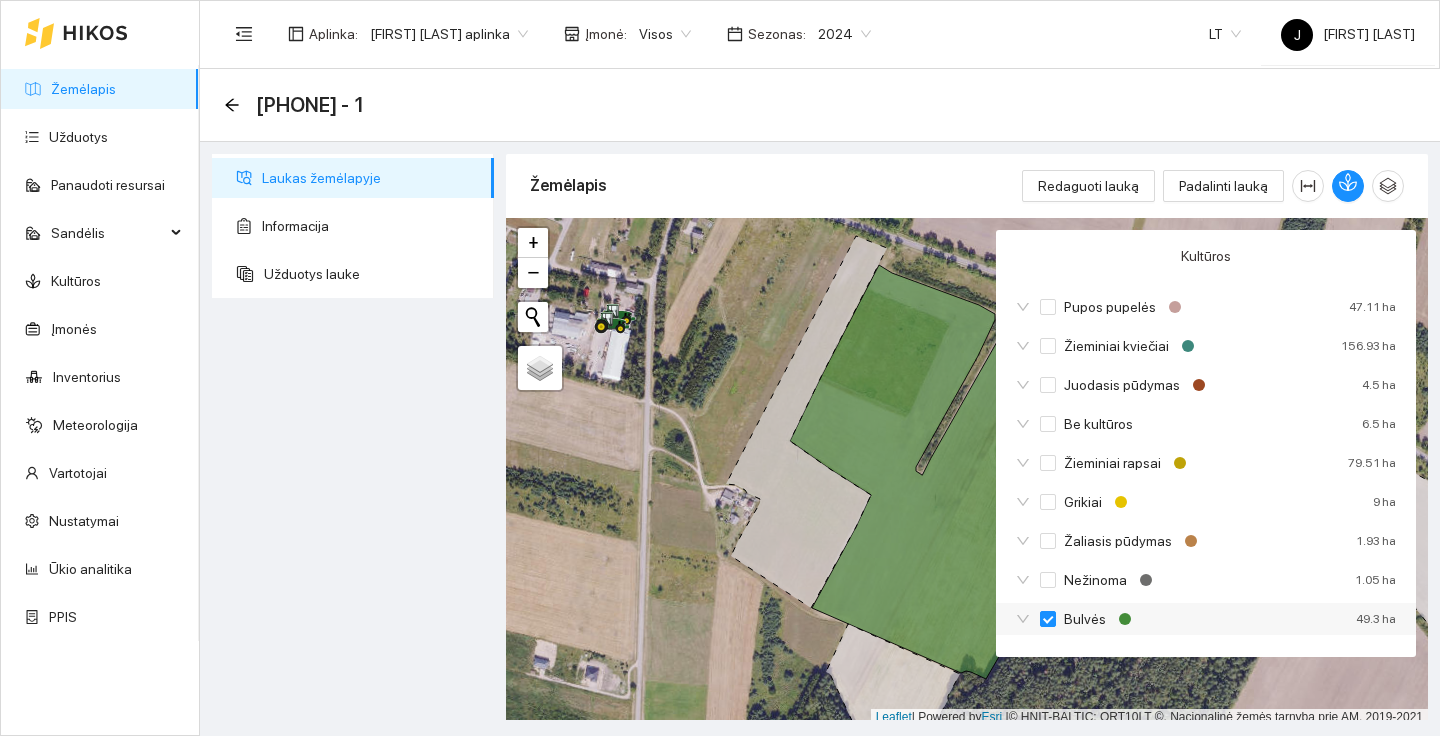 click 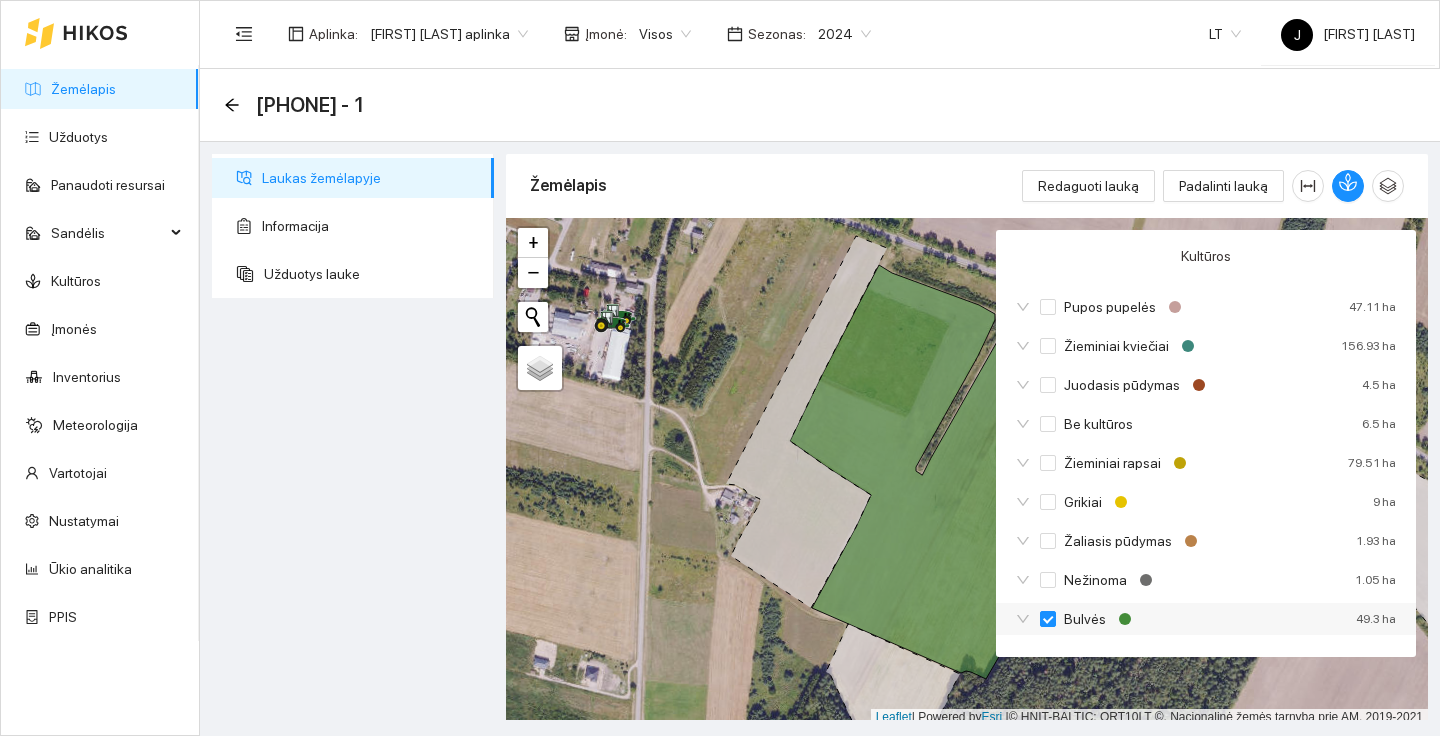 click on "Bulvės" at bounding box center [1076, 619] 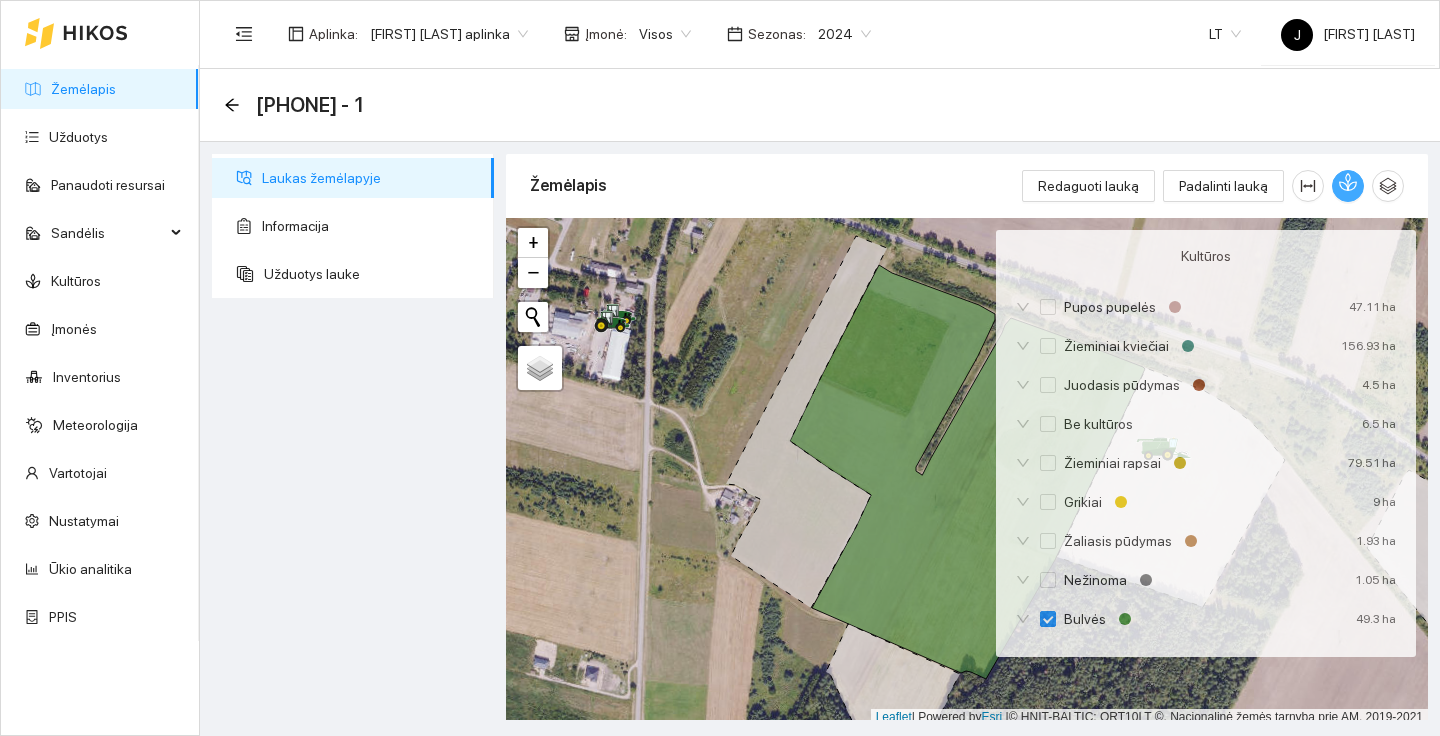 click 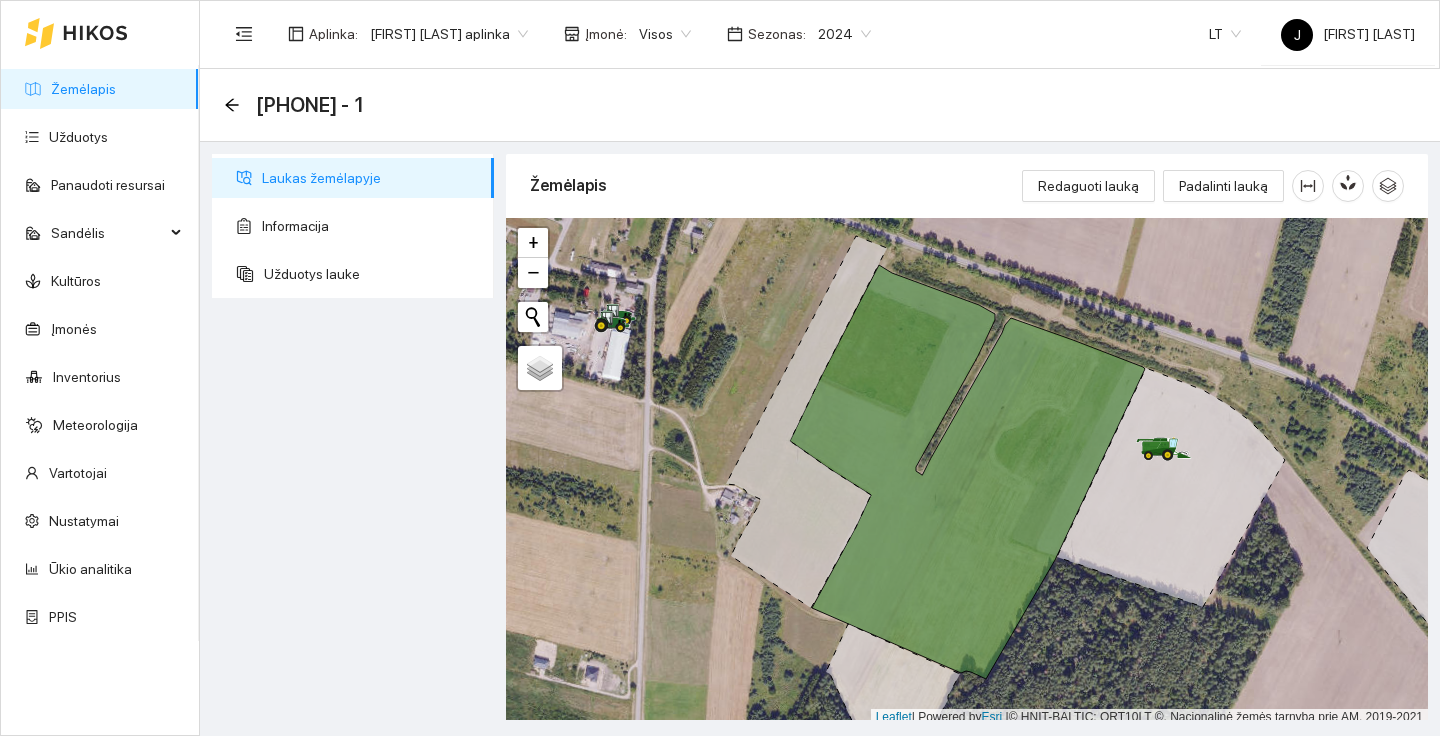 click 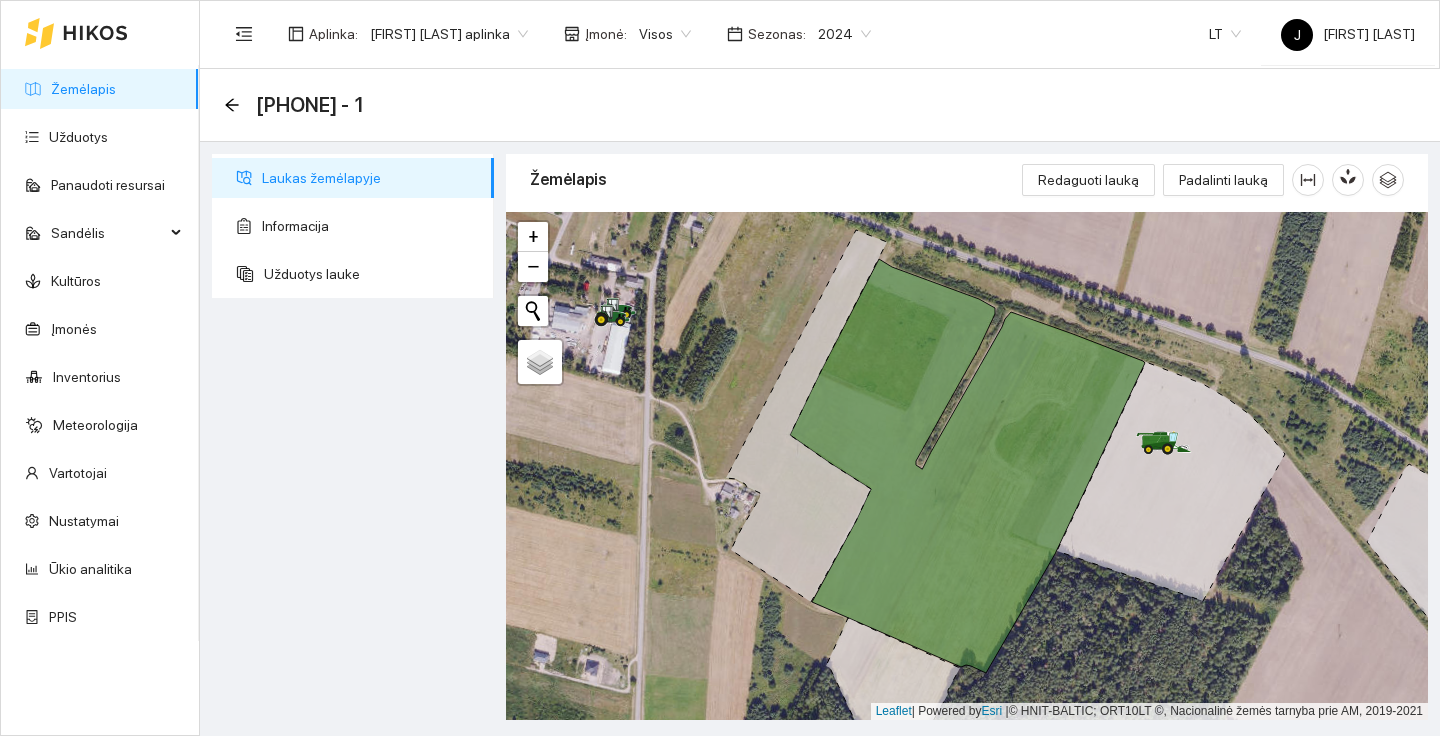 click 